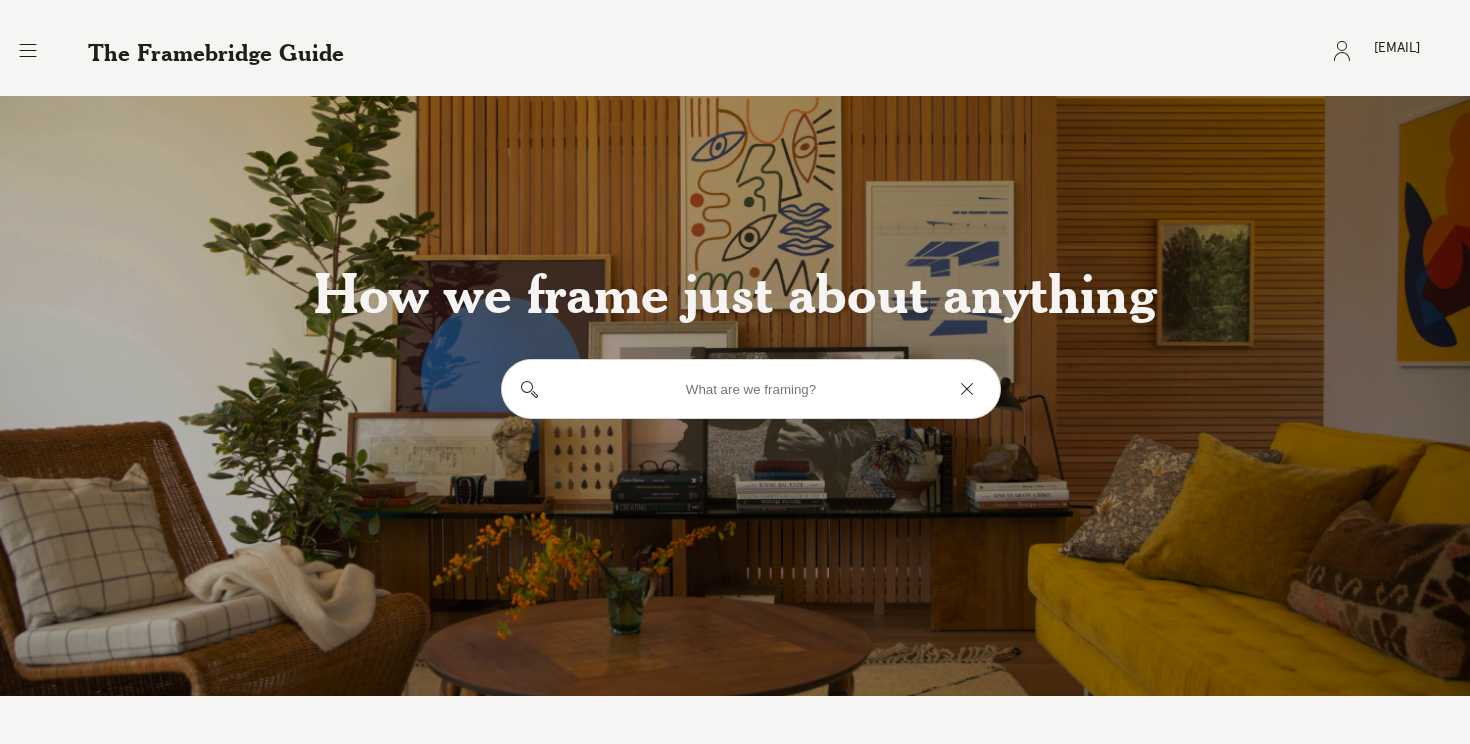 scroll, scrollTop: 0, scrollLeft: 0, axis: both 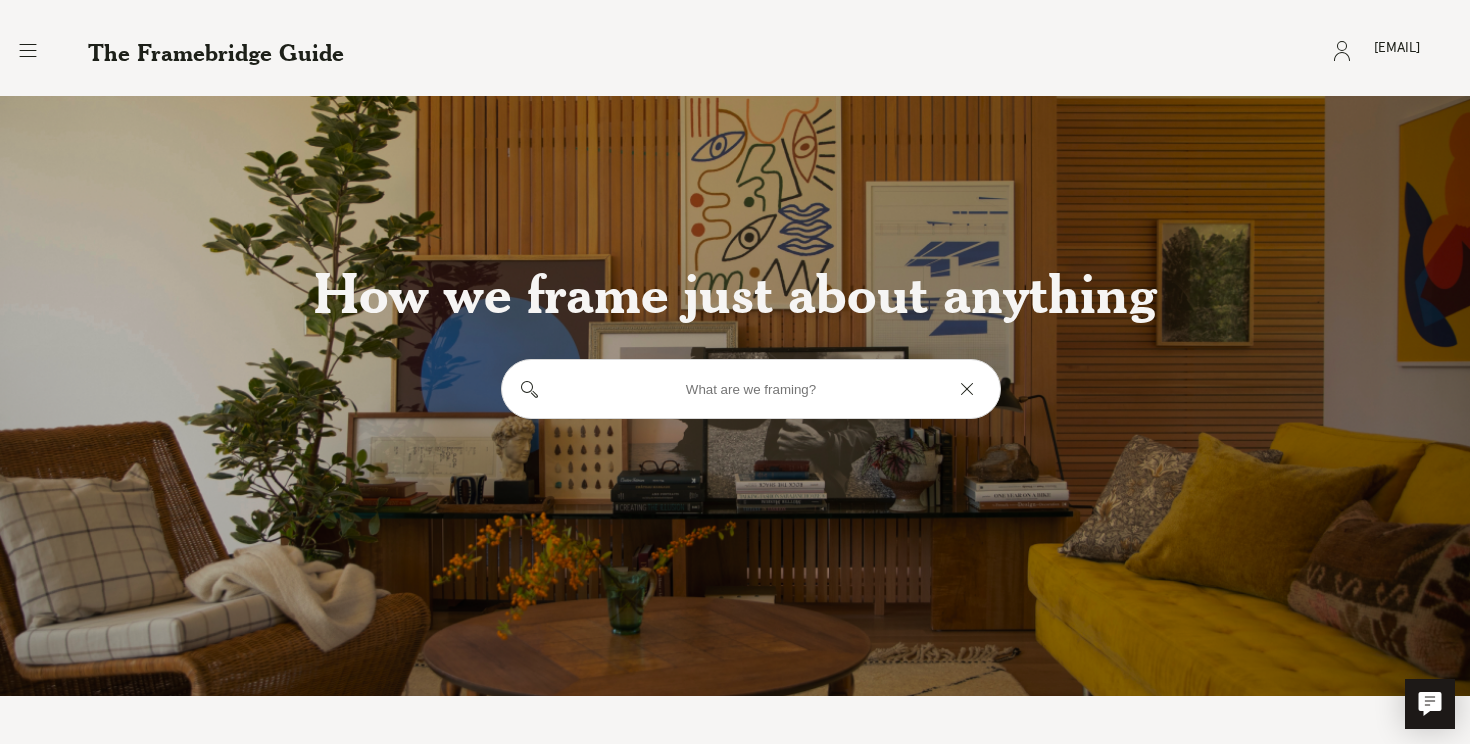 click at bounding box center [751, 389] 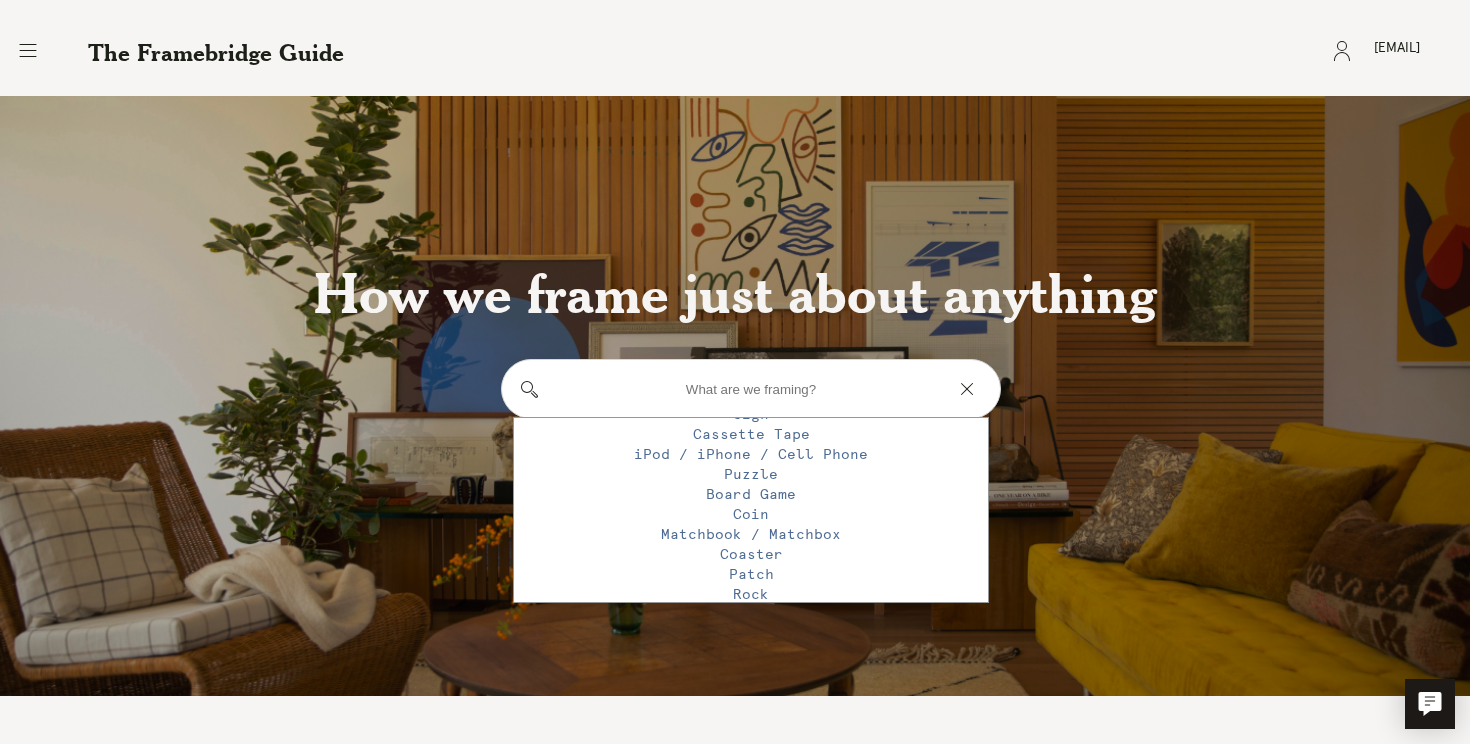 scroll, scrollTop: 2148, scrollLeft: 0, axis: vertical 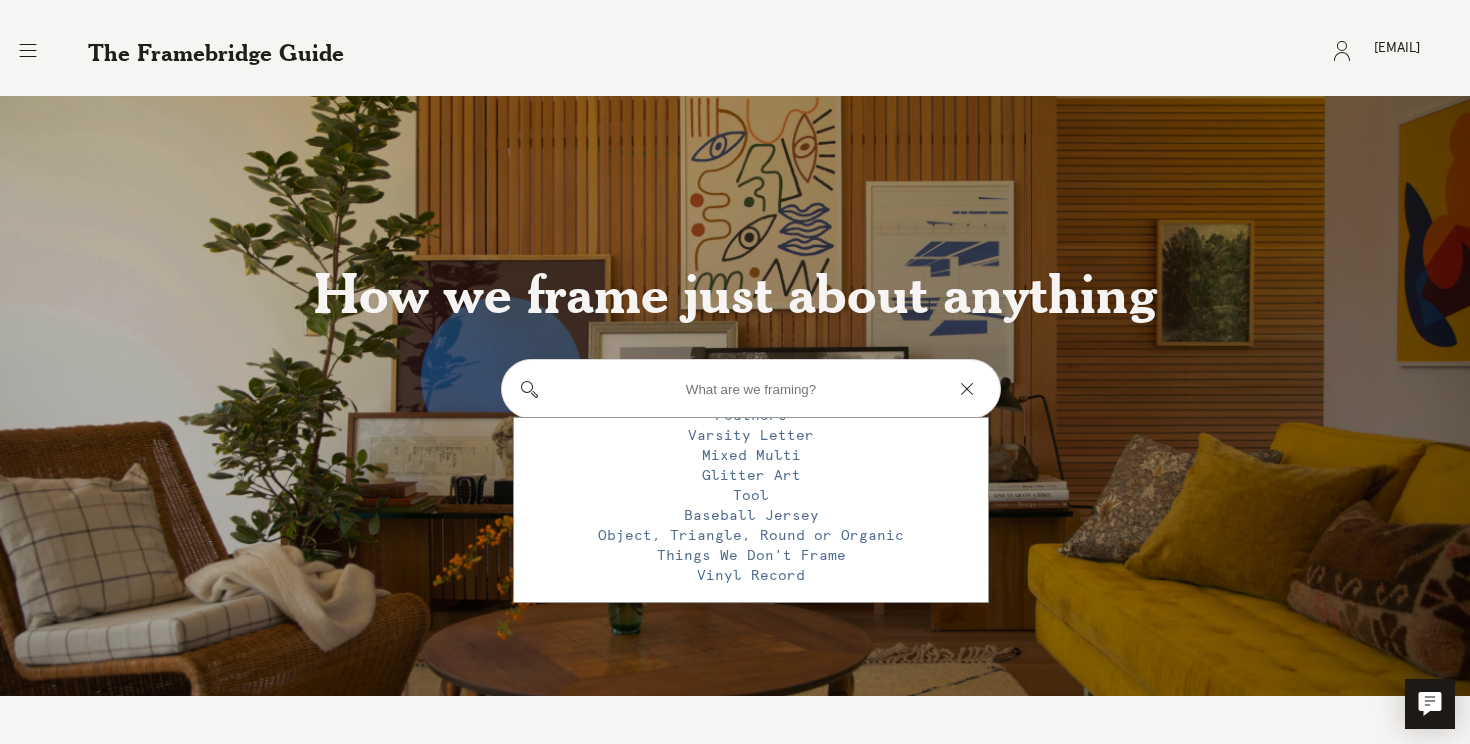 click on "Things We Don't Frame" at bounding box center (751, 556) 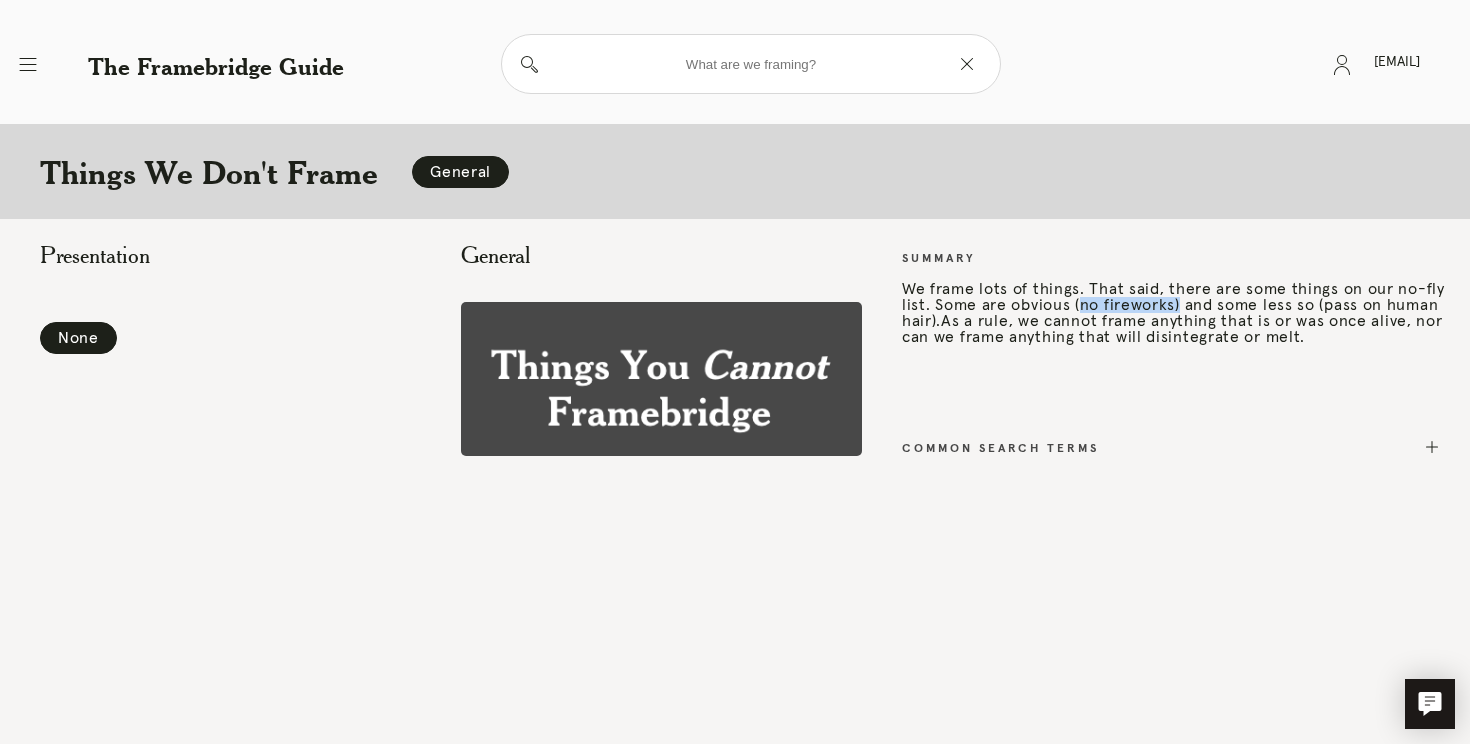 drag, startPoint x: 1082, startPoint y: 302, endPoint x: 1176, endPoint y: 302, distance: 94 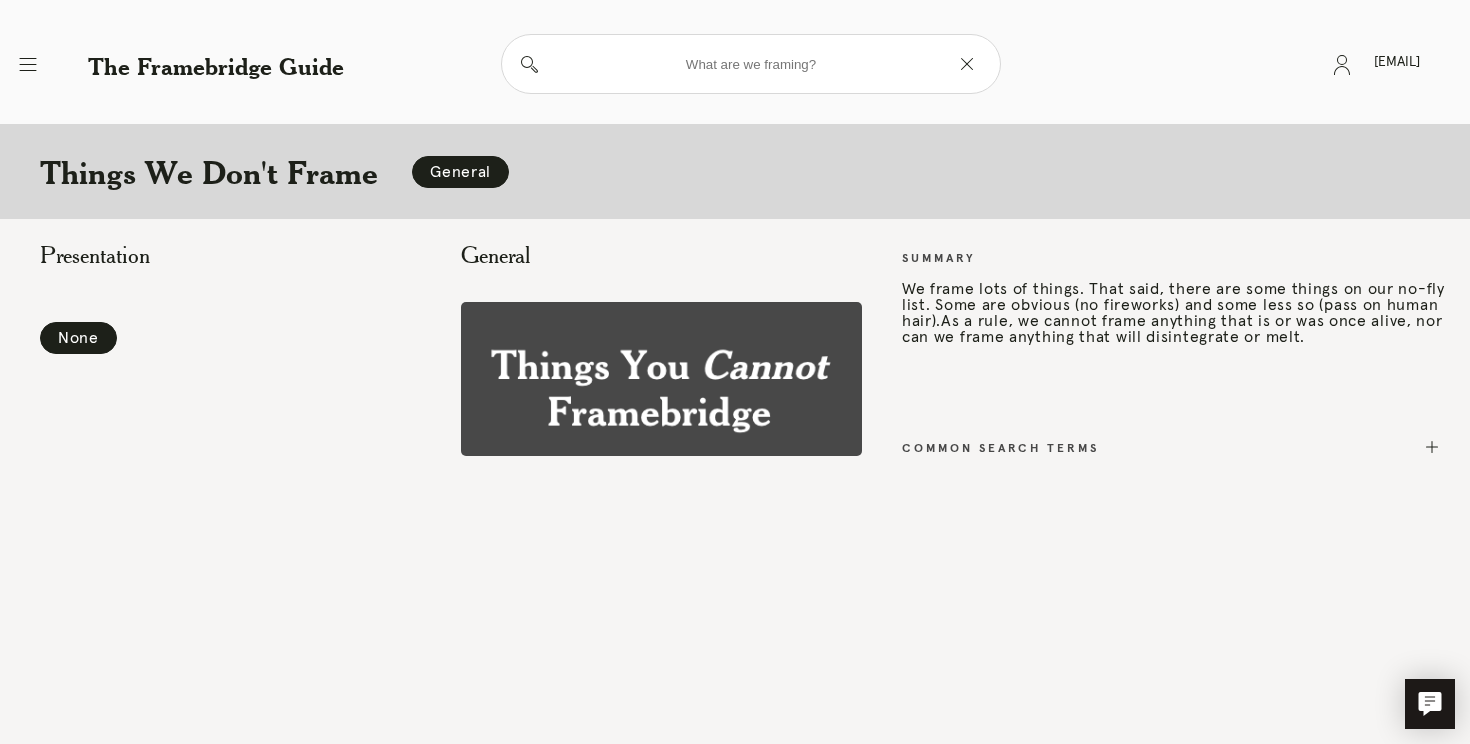 click on "As a rule, we cannot frame anything that is or was once alive, nor can we frame anything that will disintegrate or melt." at bounding box center [1172, 329] 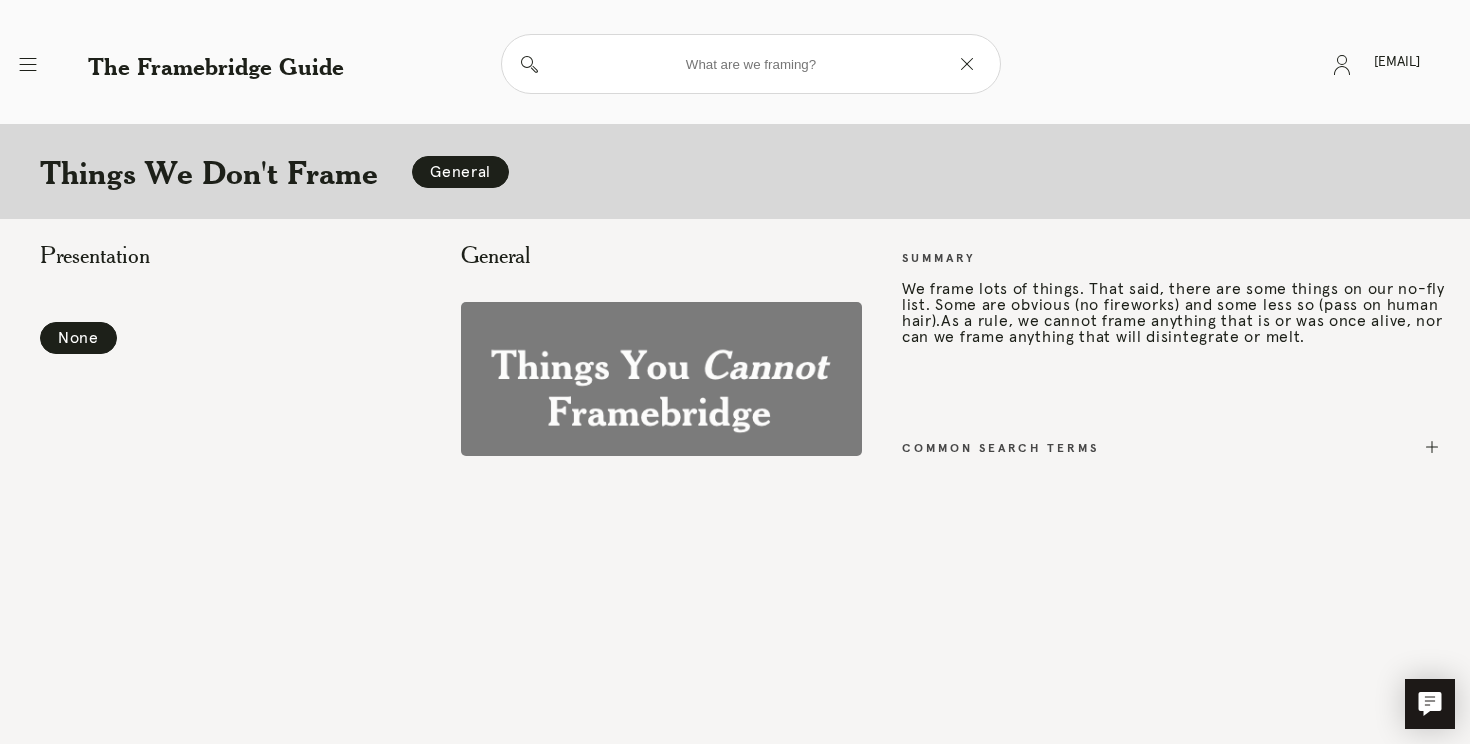 click at bounding box center [661, 379] 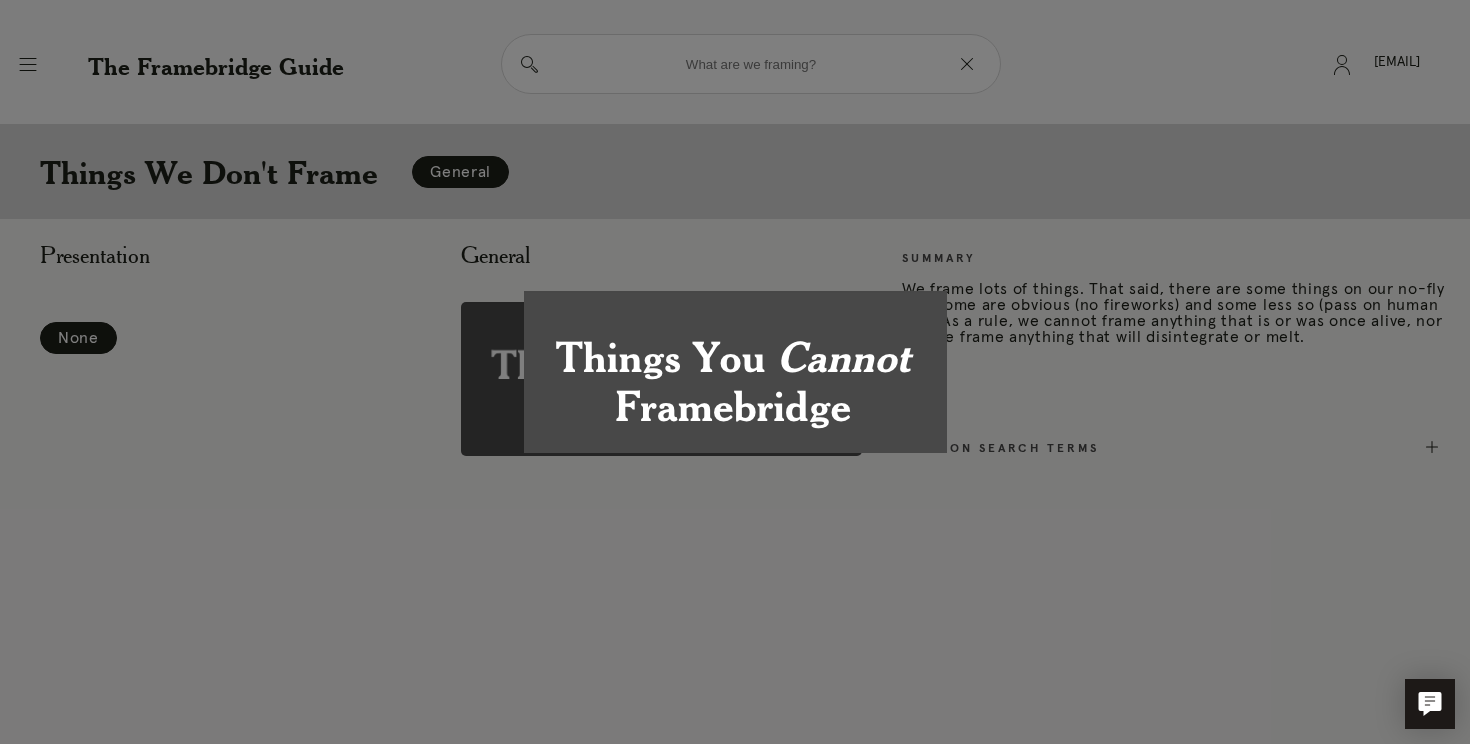 click at bounding box center (735, 372) 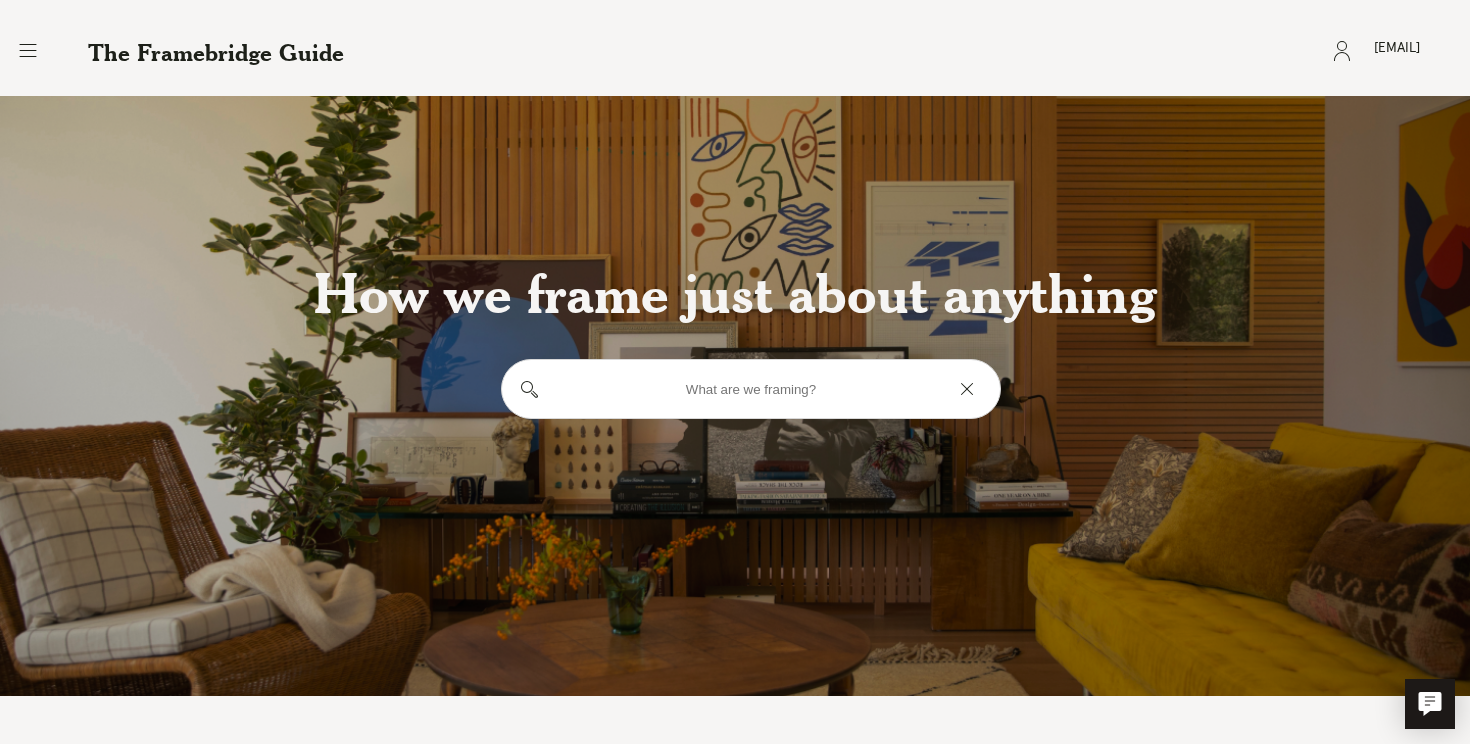 click at bounding box center [751, 389] 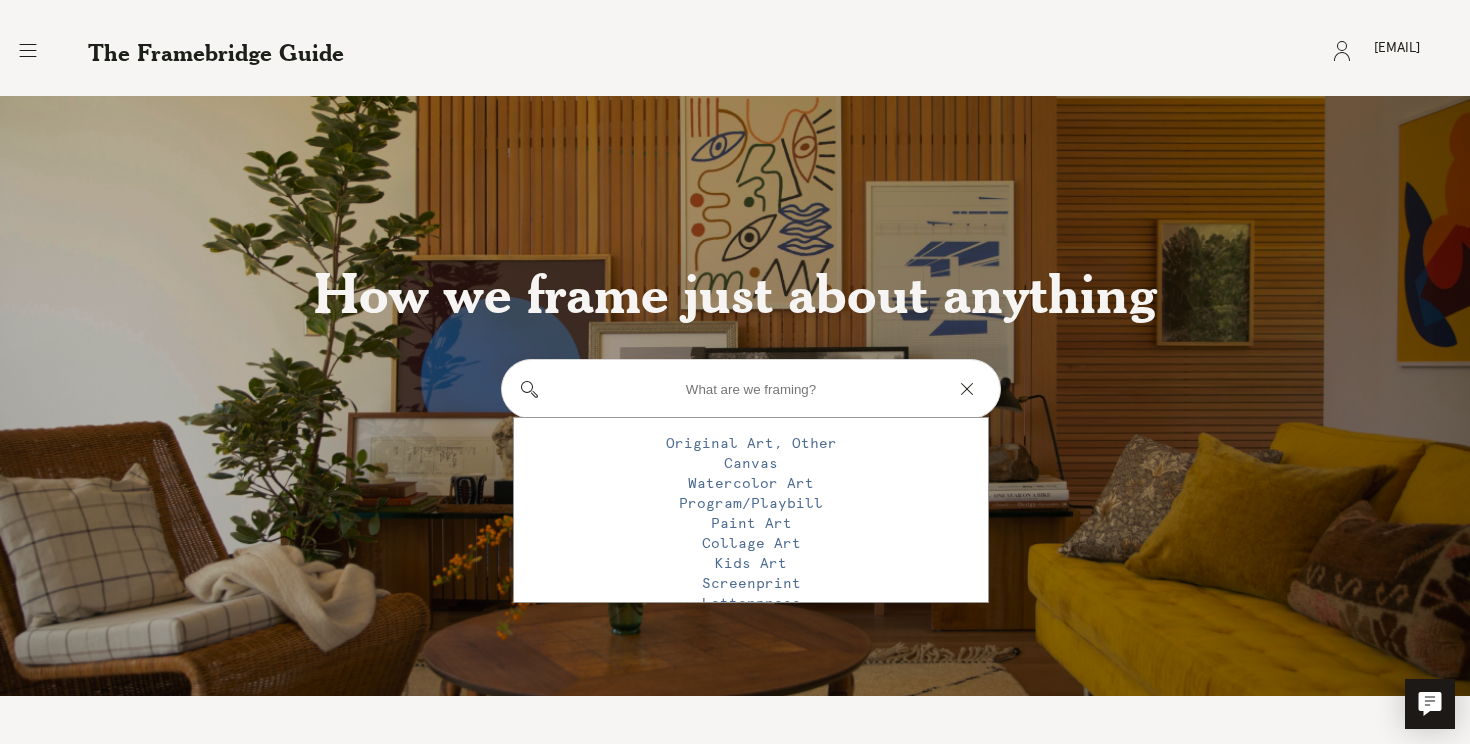 click on "Original Art, Other" at bounding box center [751, 444] 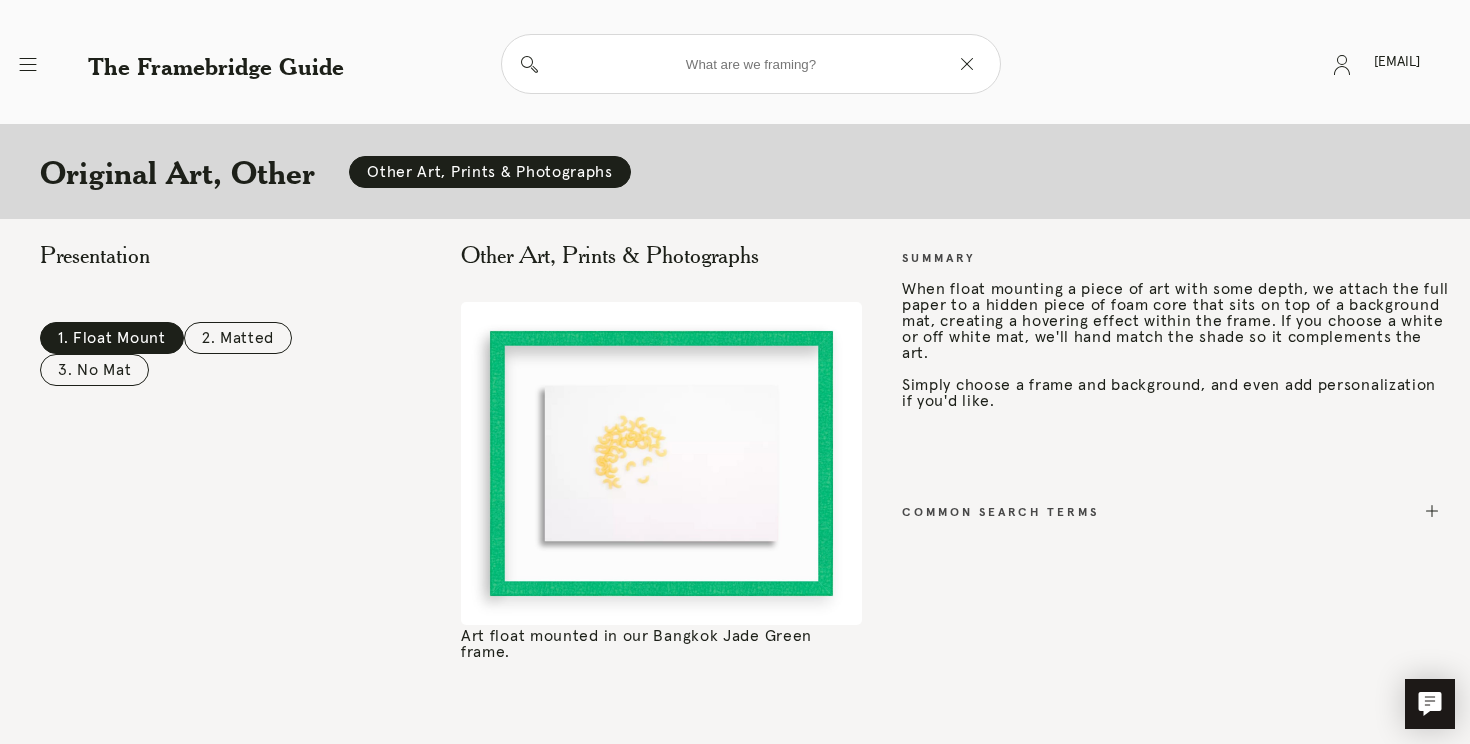 click on "2. Matted" at bounding box center [238, 338] 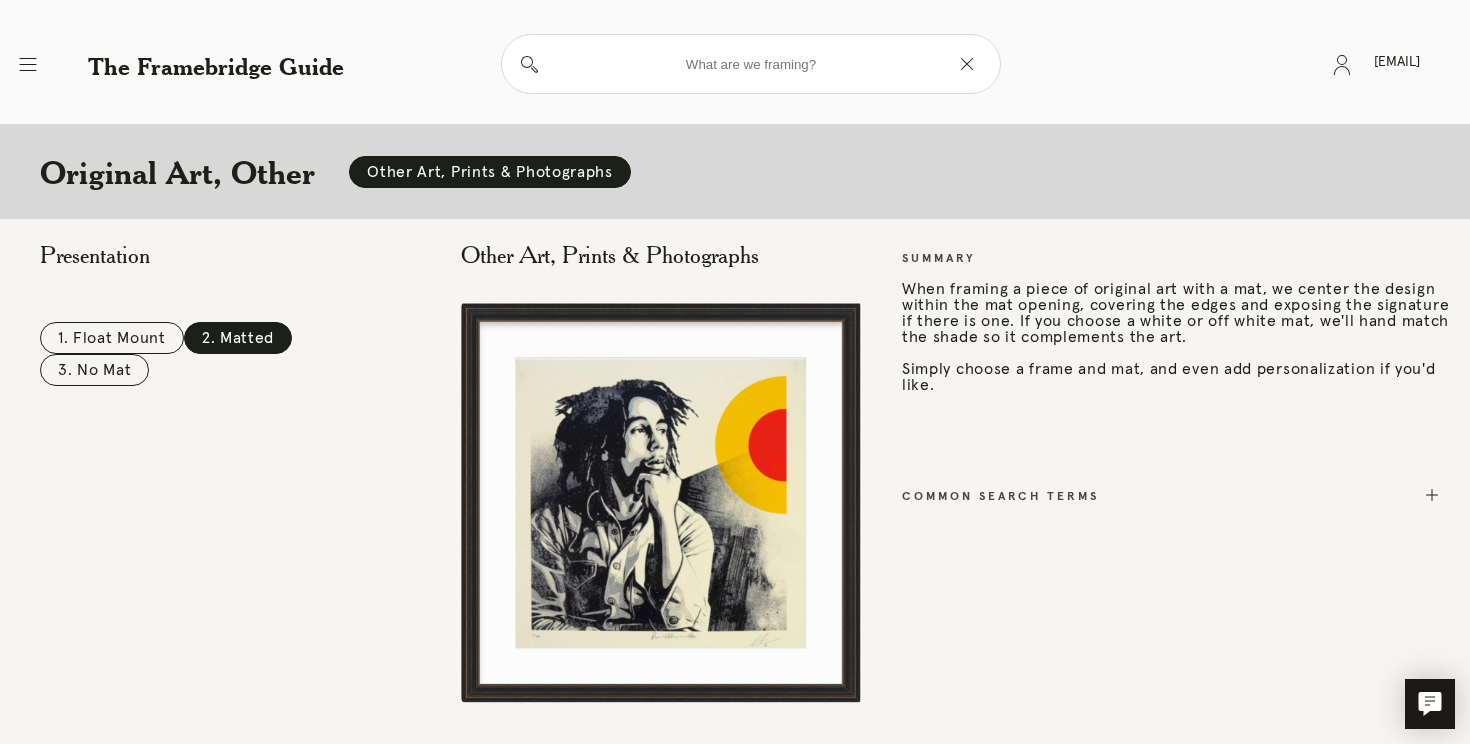 click on "3. No Mat" at bounding box center (94, 370) 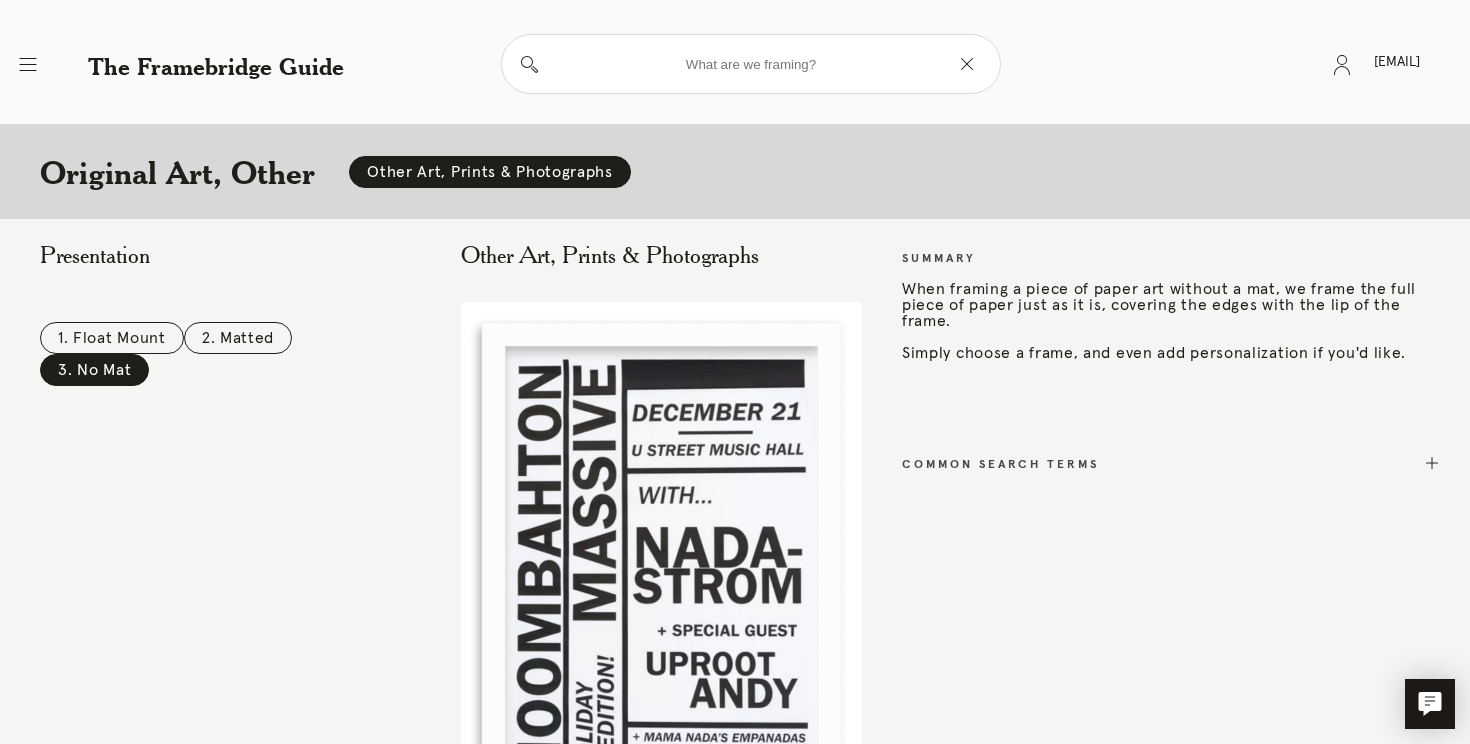 click on "2. Matted" at bounding box center (238, 338) 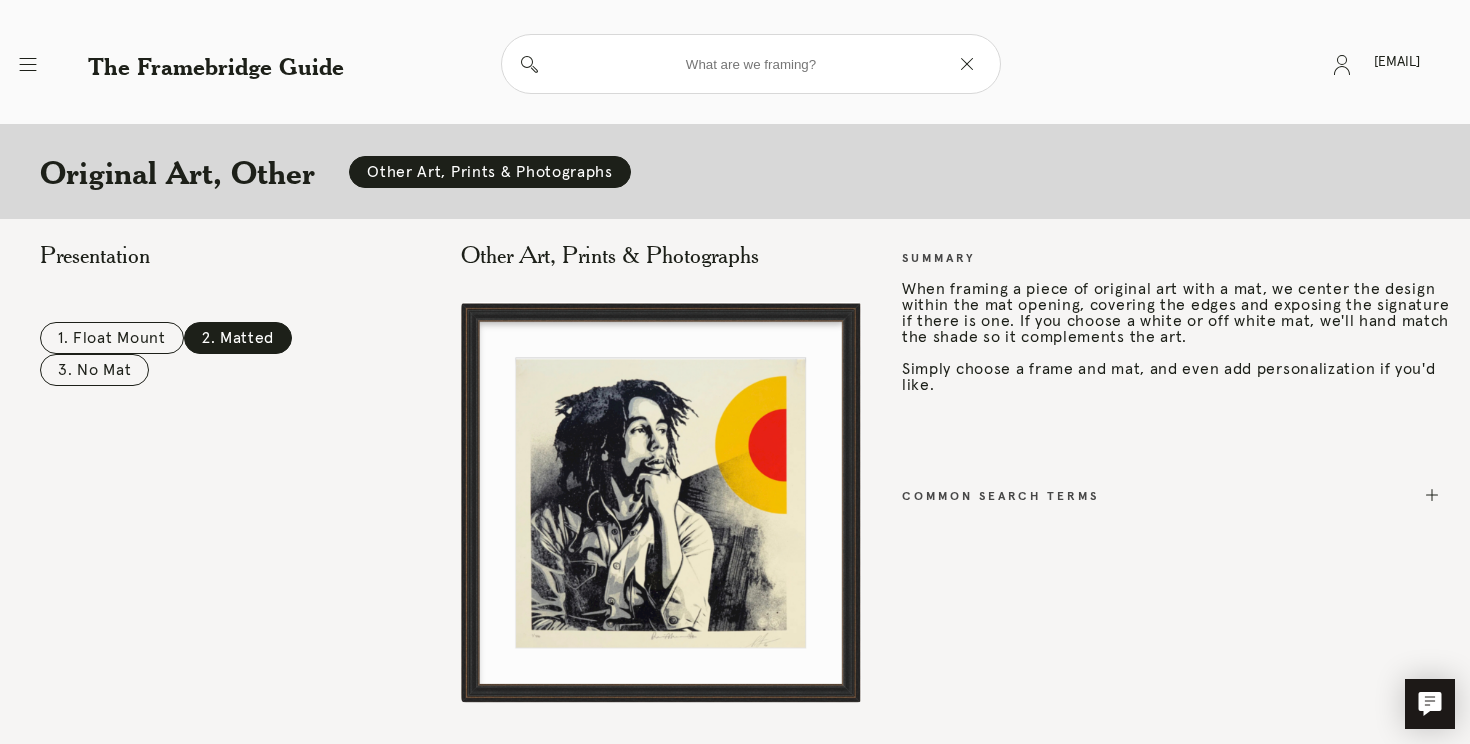click on "1. Float Mount" at bounding box center [112, 338] 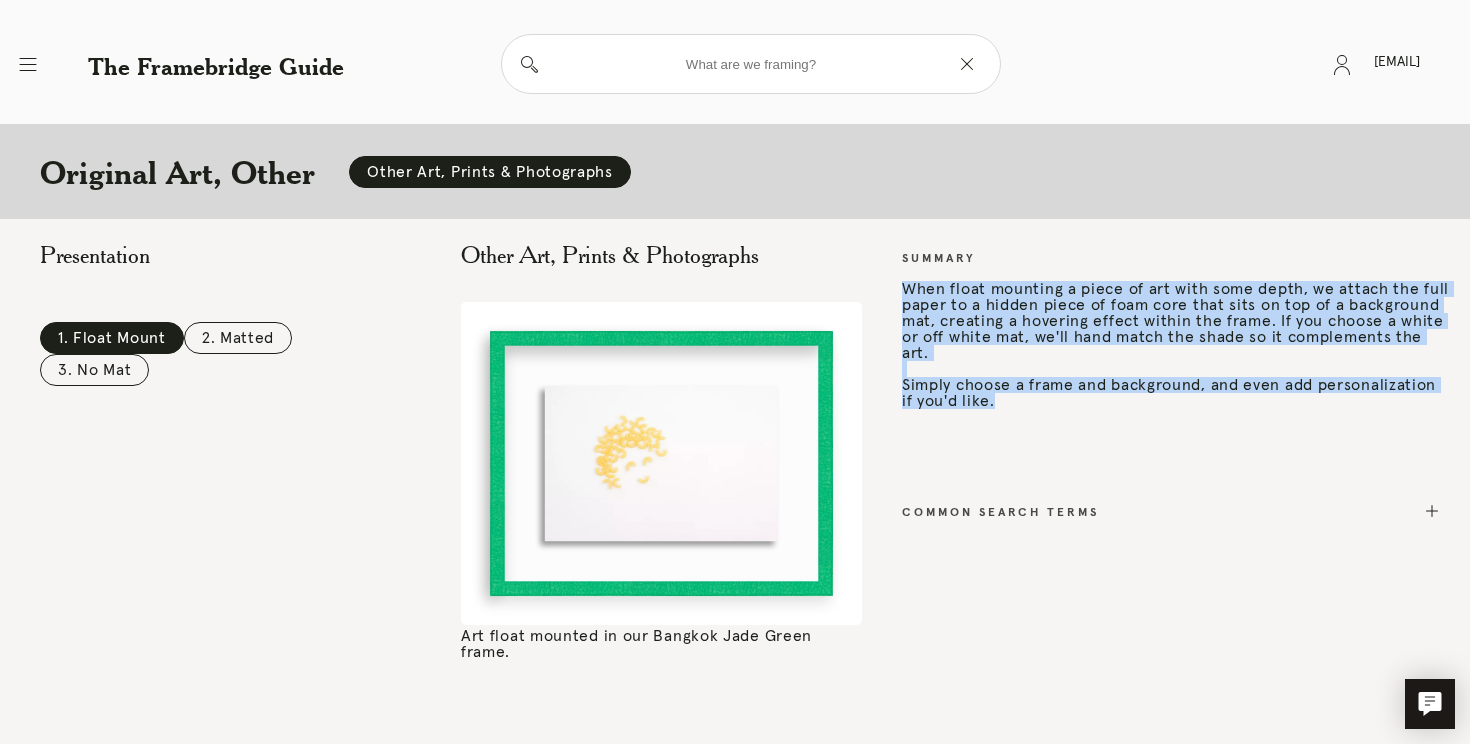 drag, startPoint x: 907, startPoint y: 285, endPoint x: 1088, endPoint y: 406, distance: 217.72 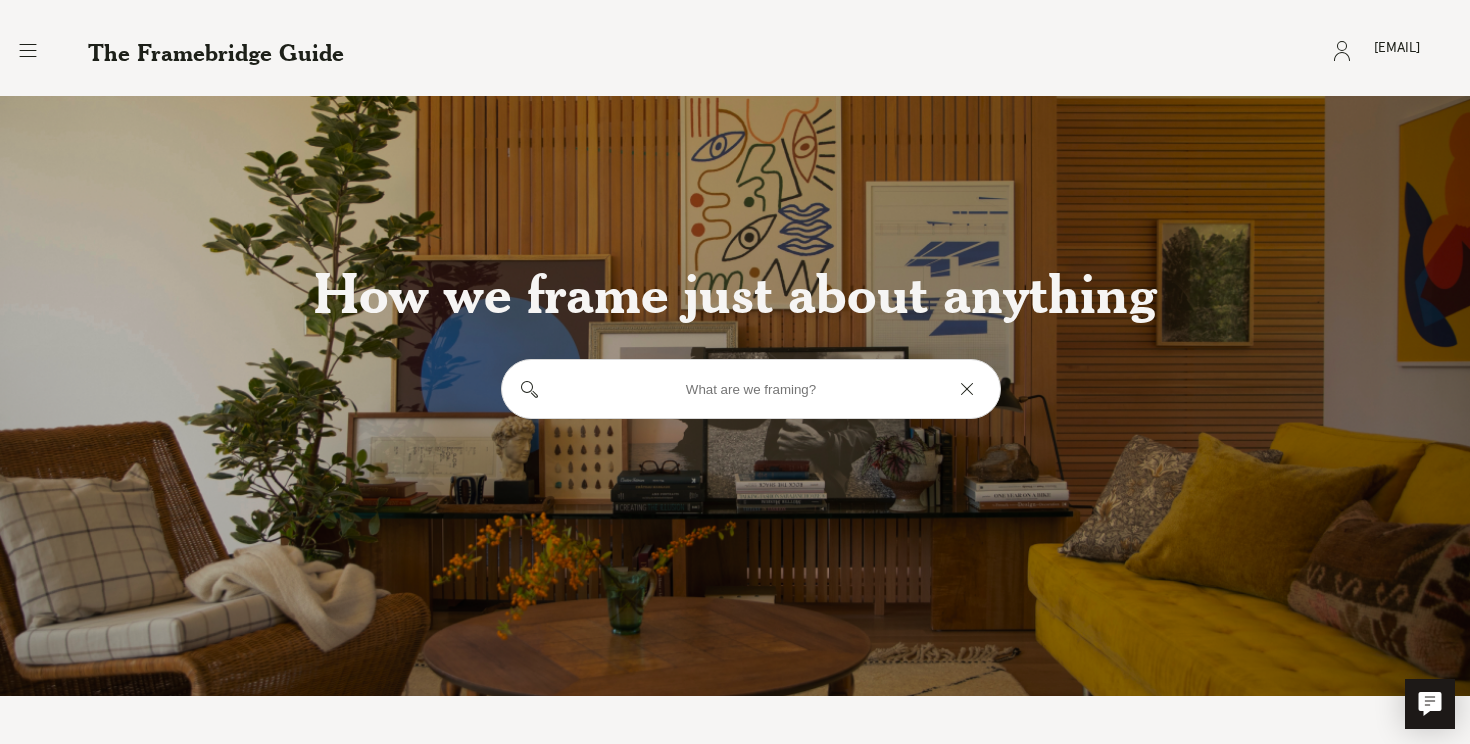 click at bounding box center (751, 389) 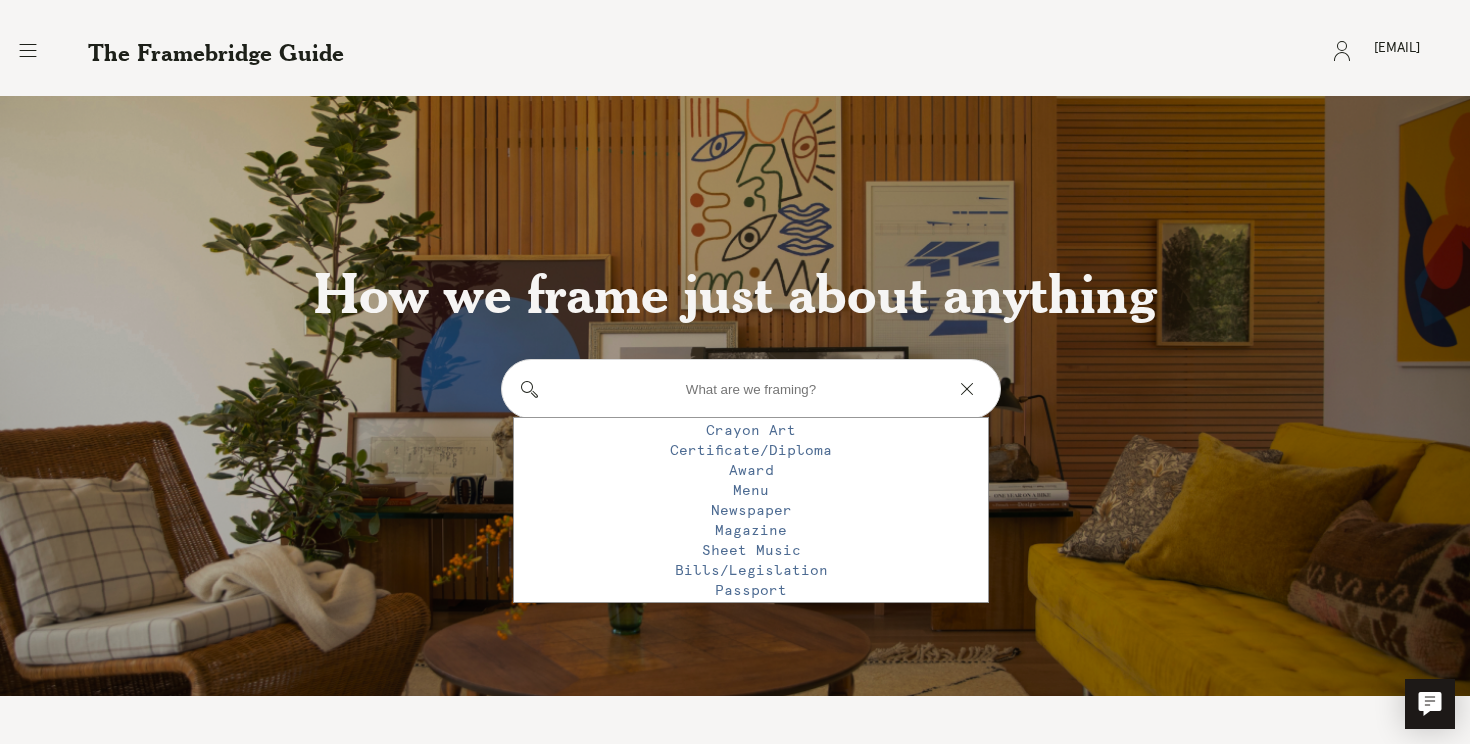 scroll, scrollTop: 362, scrollLeft: 0, axis: vertical 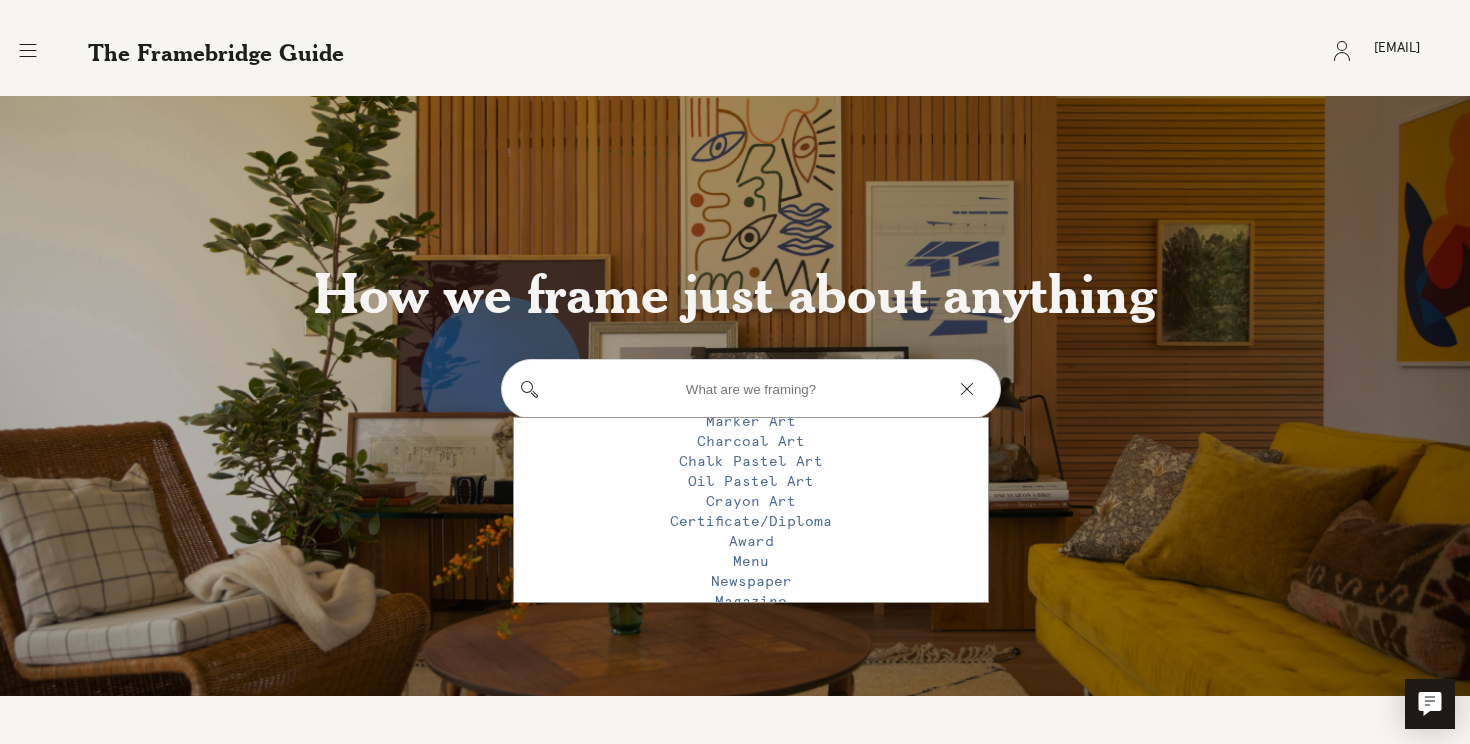 click on "Charcoal Art" at bounding box center [751, 442] 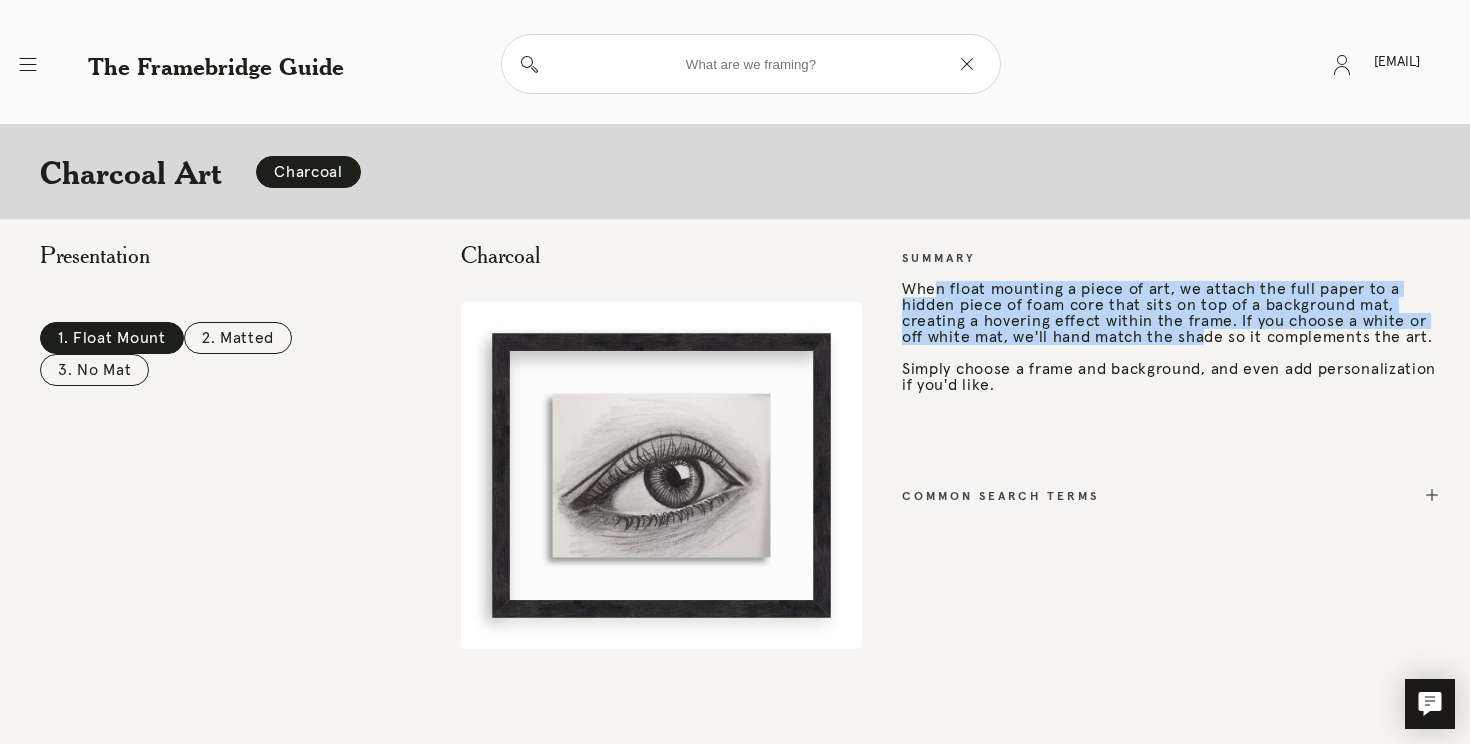 drag, startPoint x: 937, startPoint y: 287, endPoint x: 1175, endPoint y: 334, distance: 242.59637 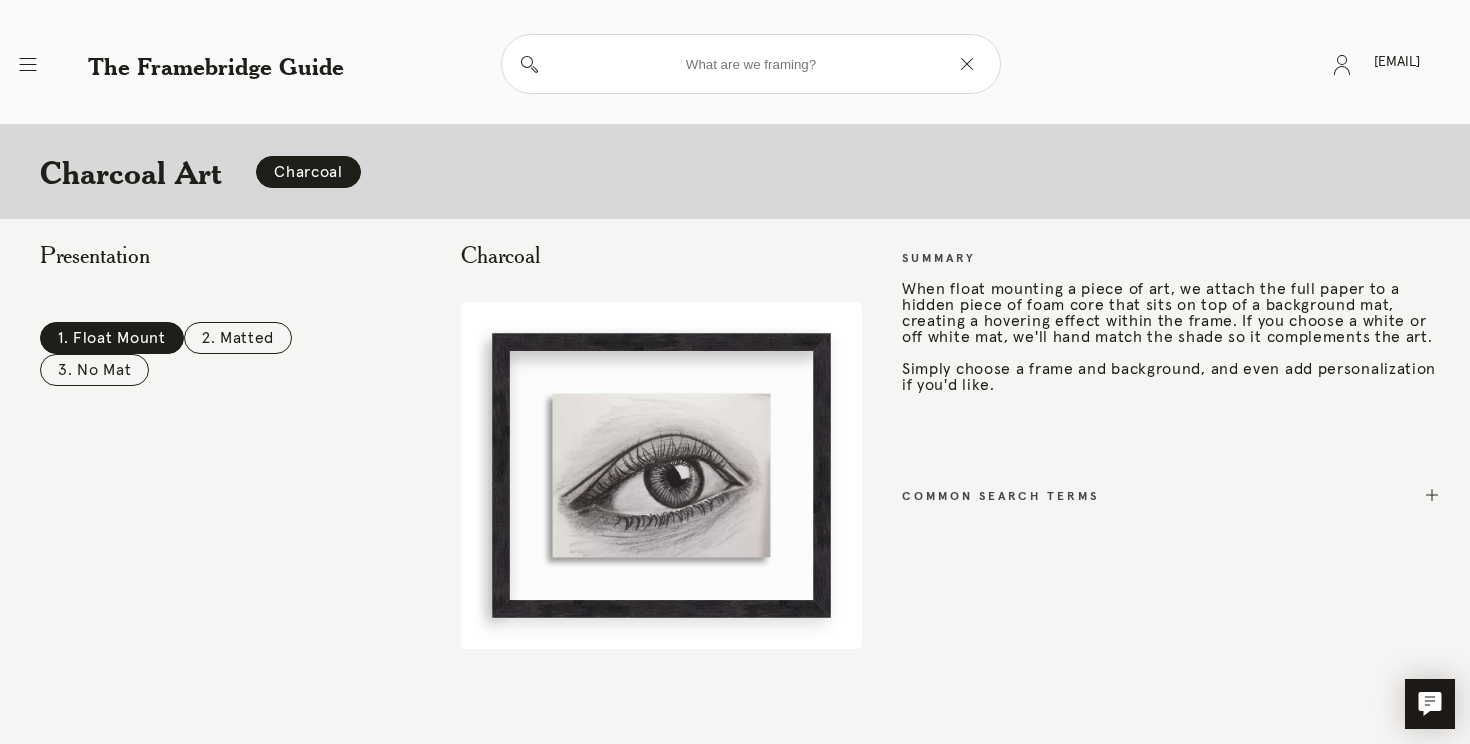 click on "2. Matted" at bounding box center (238, 338) 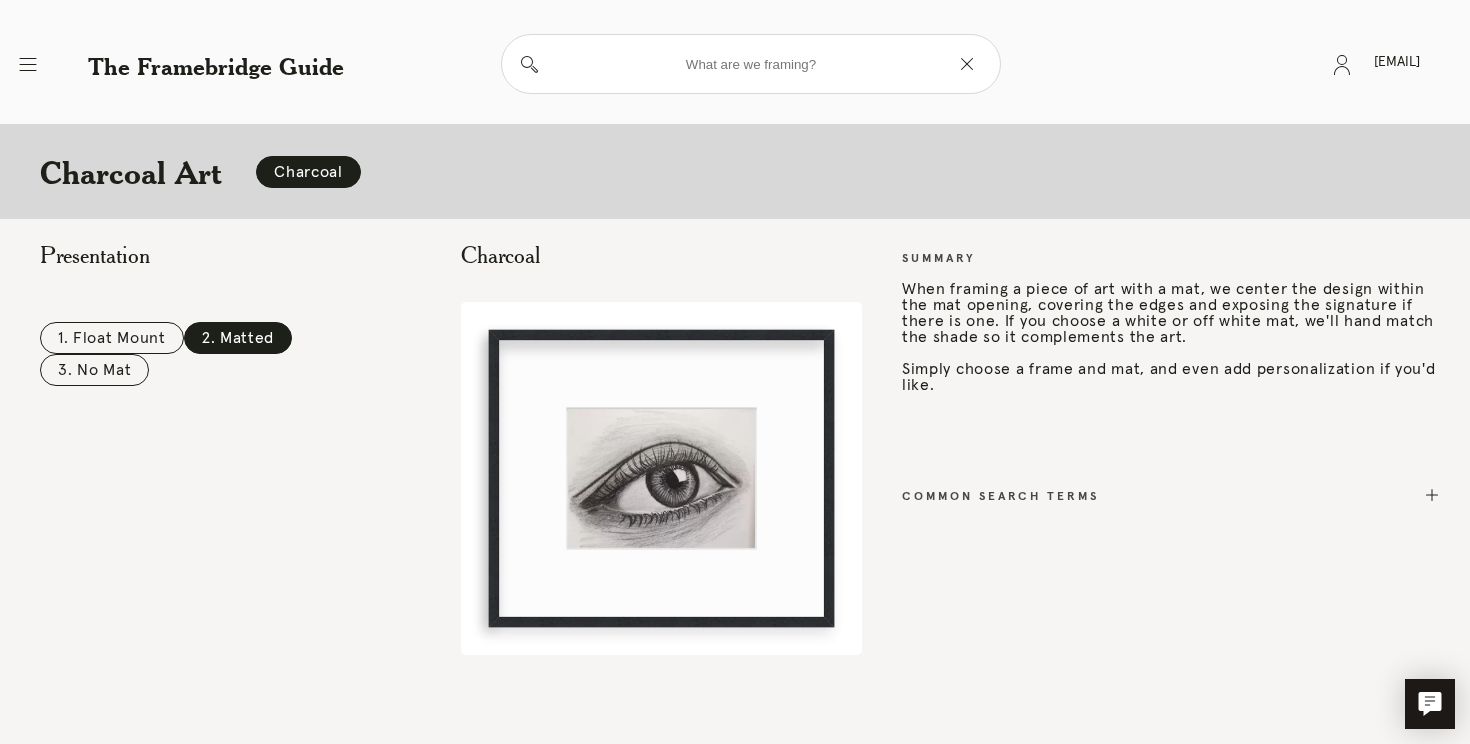 click on "3. No Mat" at bounding box center [94, 370] 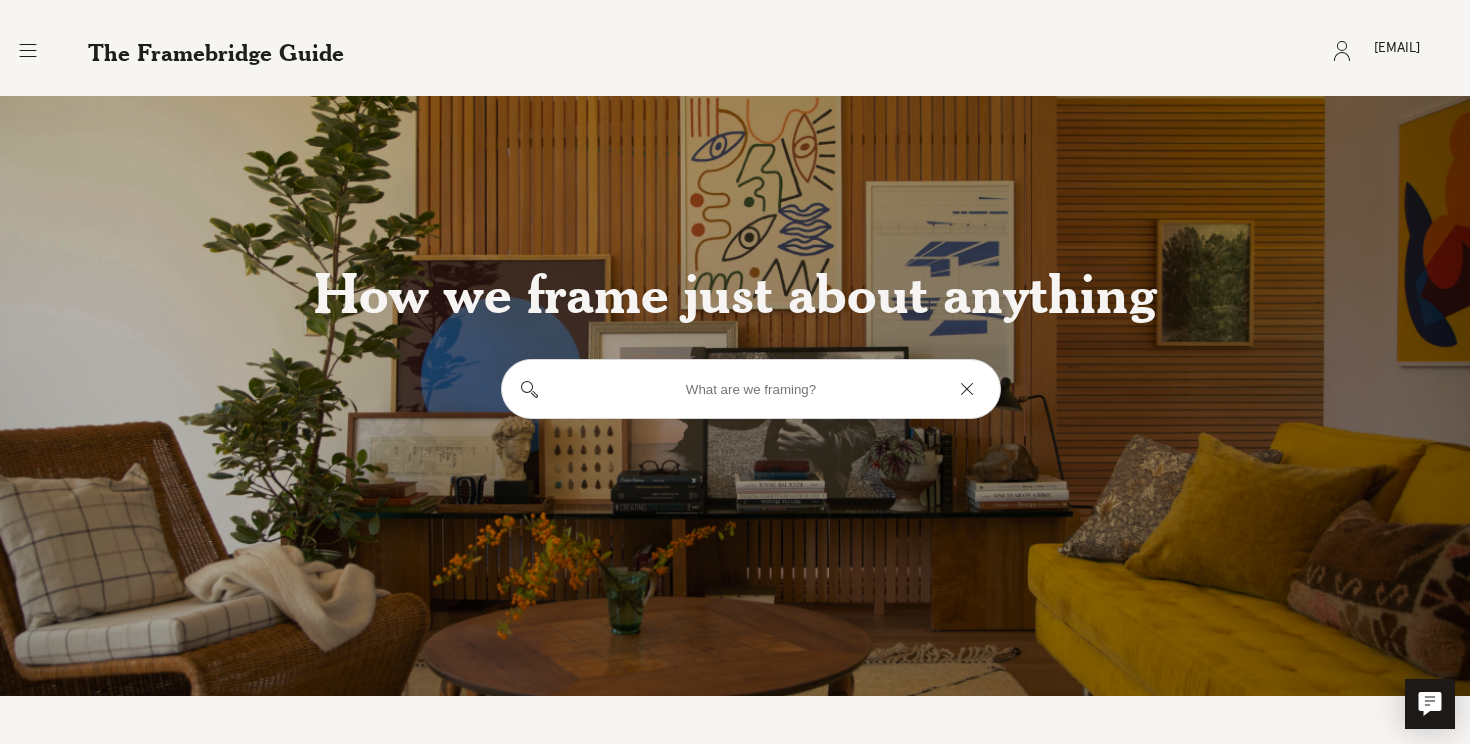 click at bounding box center (751, 389) 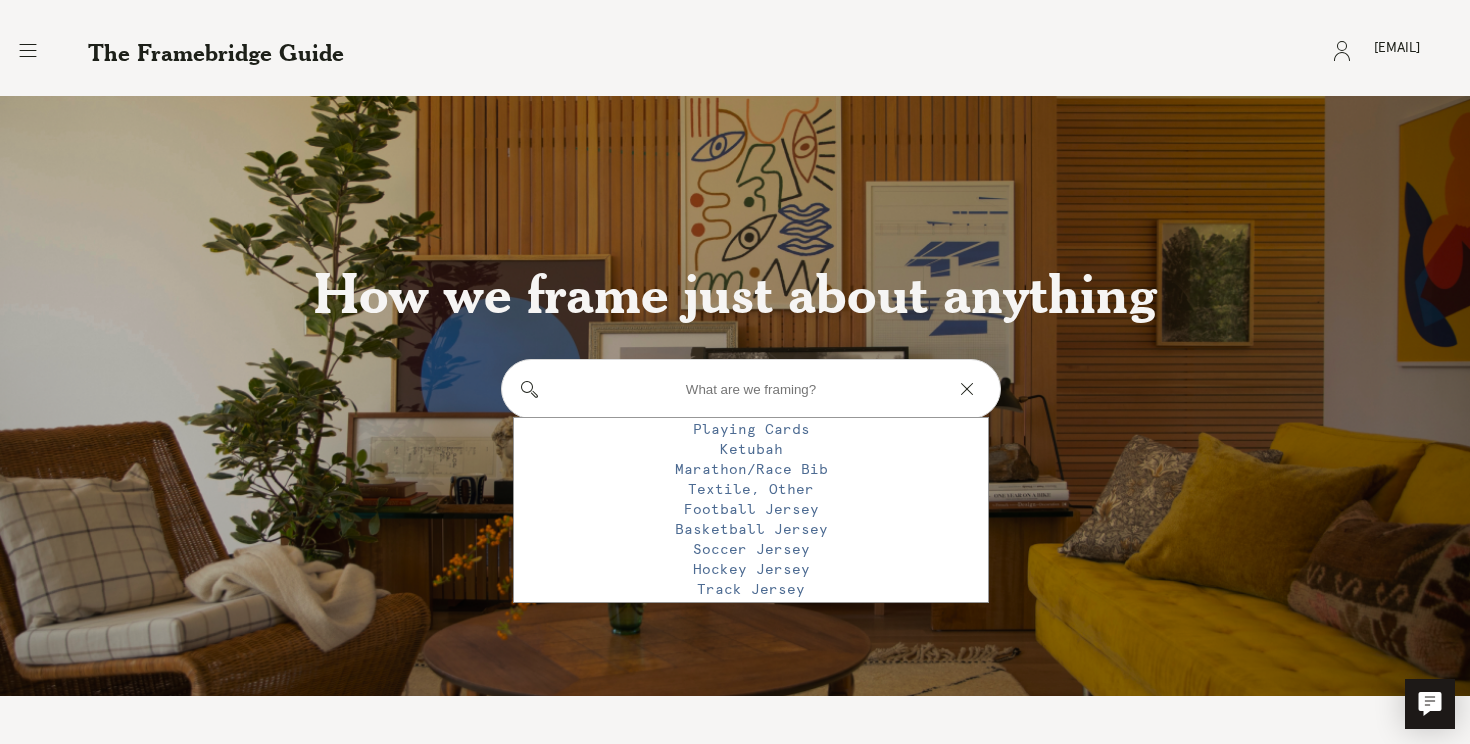 scroll, scrollTop: 896, scrollLeft: 0, axis: vertical 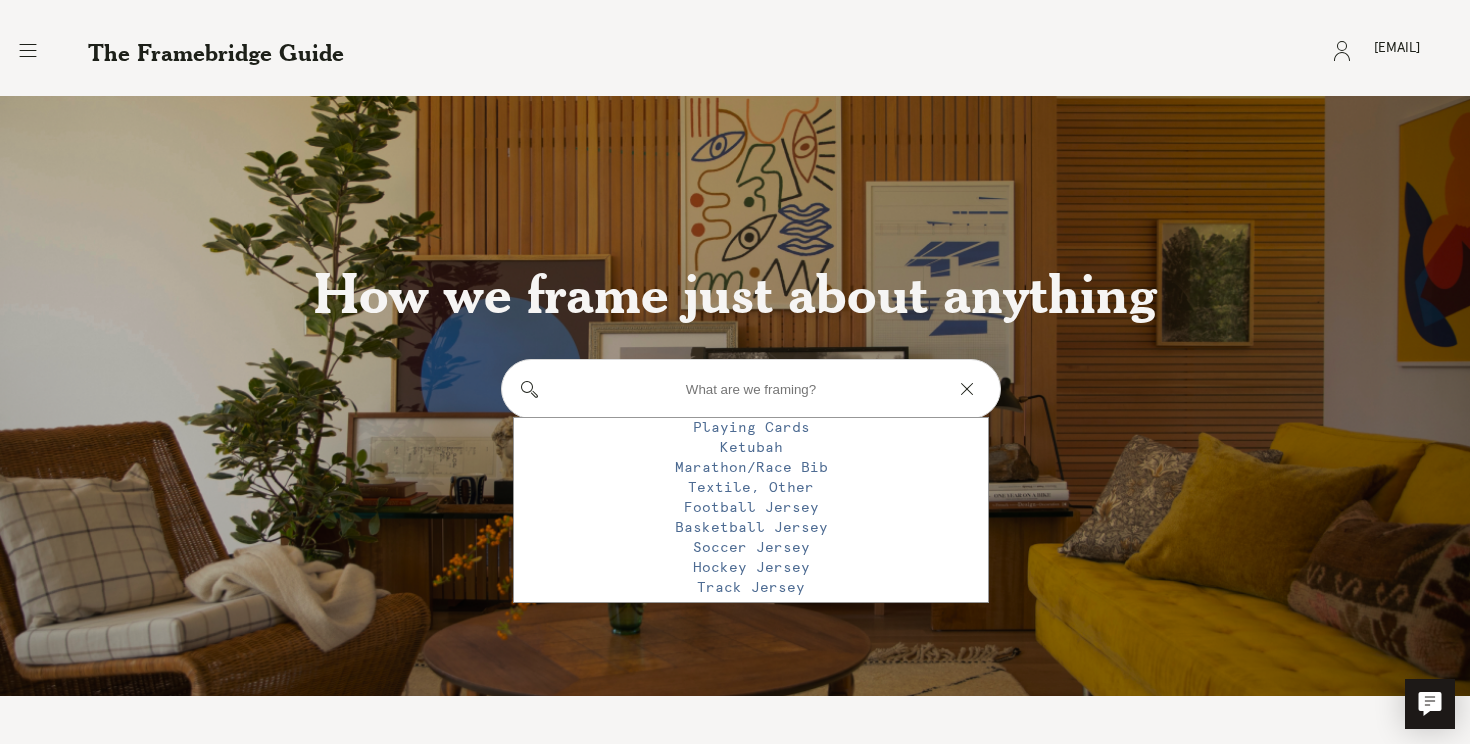 click on "Football Jersey" at bounding box center [751, 508] 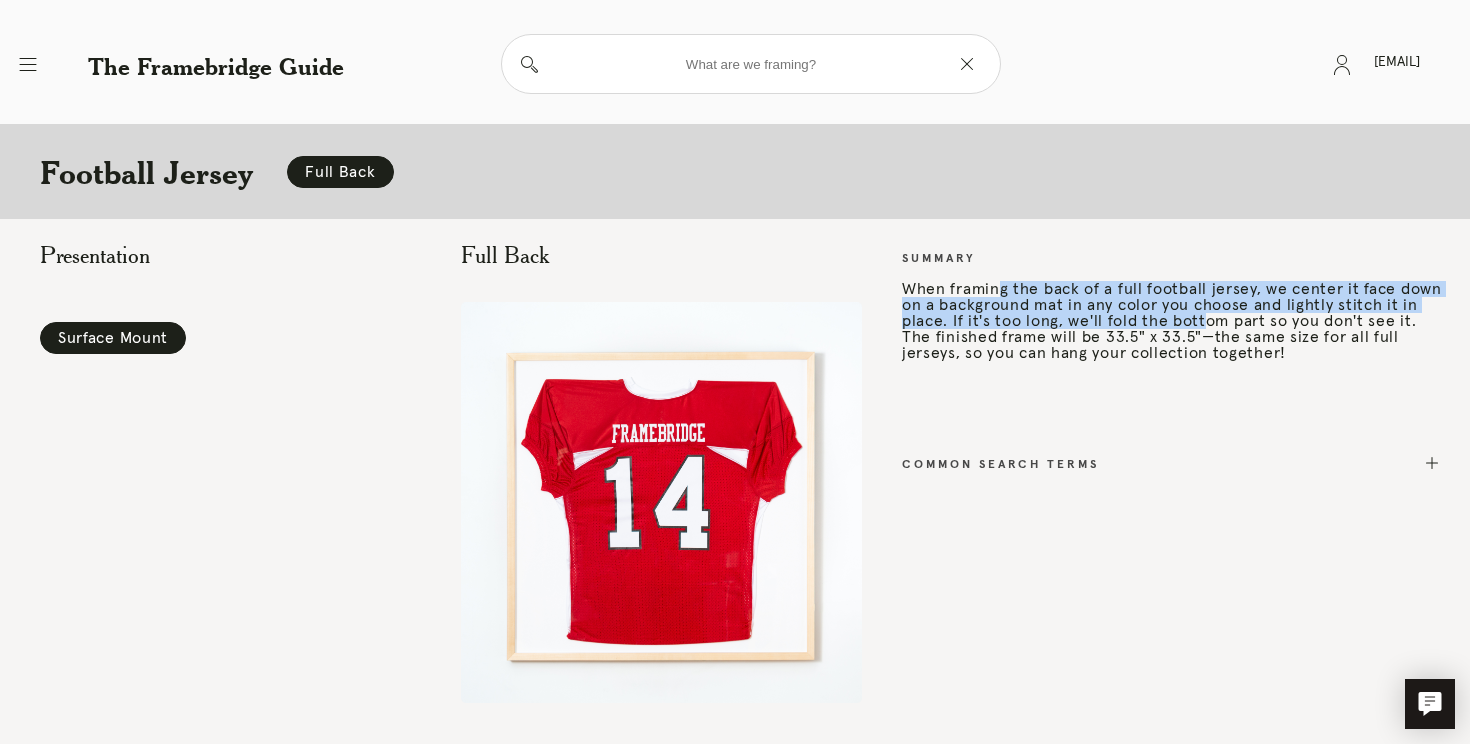 drag, startPoint x: 1202, startPoint y: 322, endPoint x: 999, endPoint y: 284, distance: 206.52603 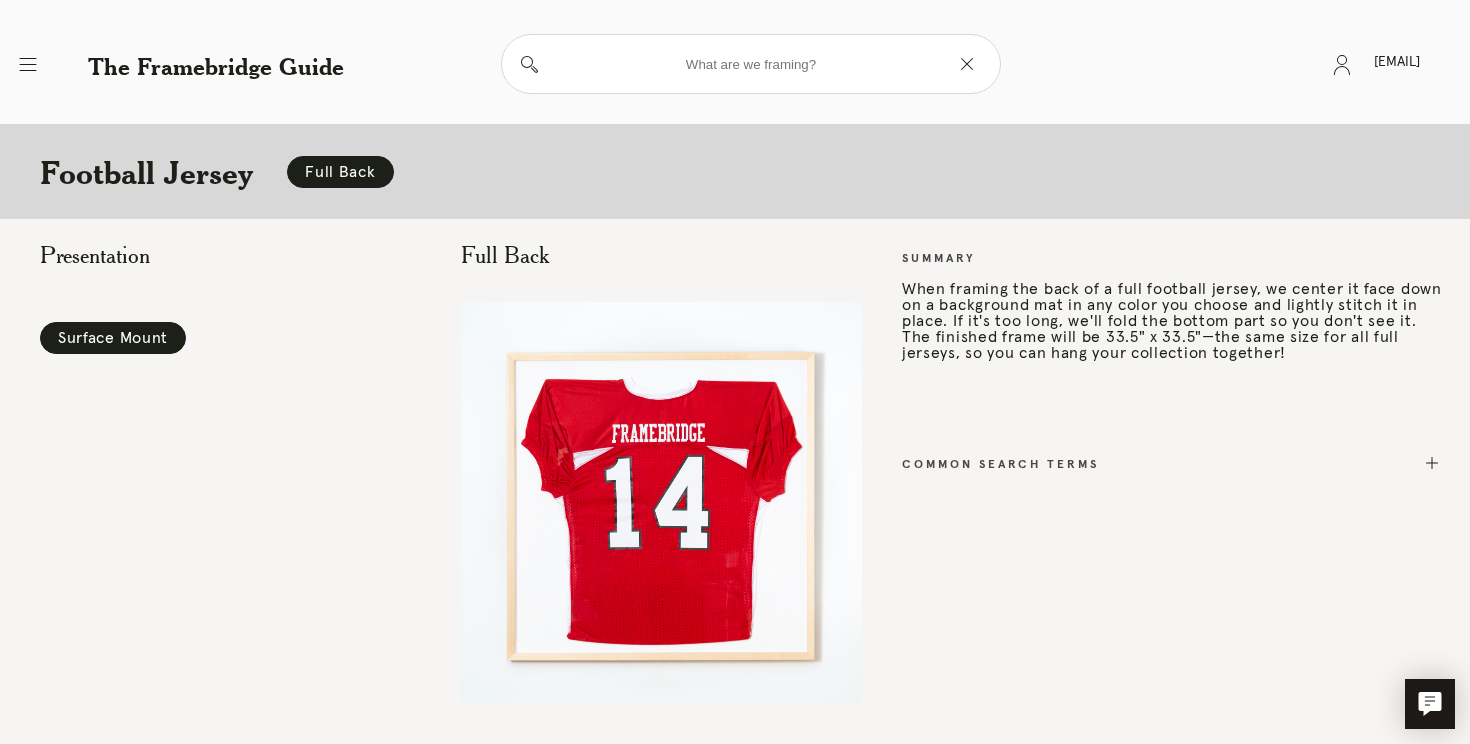 click on "When framing the back of a full football jersey, we center it face down on a background mat in any color you choose and lightly stitch it in place. If it's too long, we'll fold the bottom part so you don't see it. The finished frame will be 33.5" x 33.5"—the same size for all full jerseys, so you can hang your collection together!" at bounding box center [1172, 321] 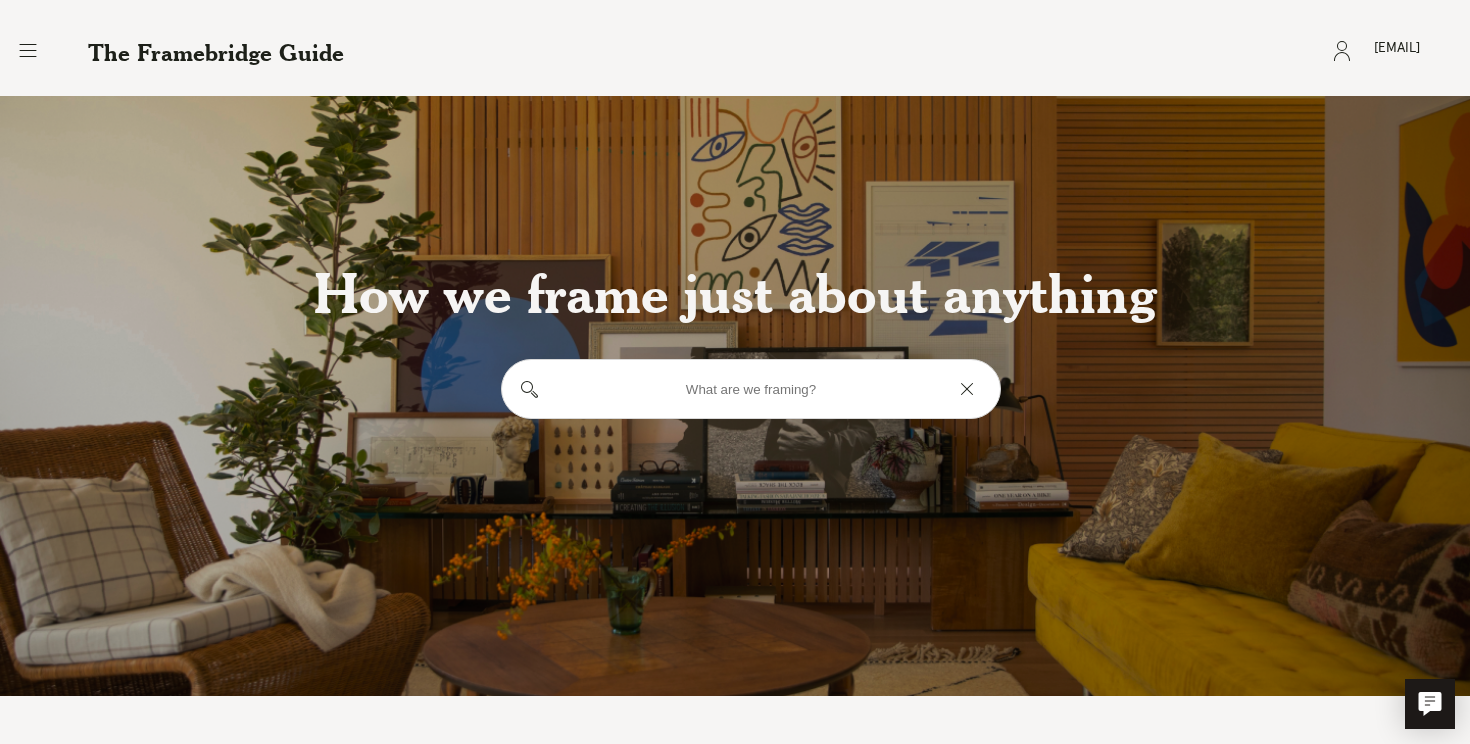 click at bounding box center [751, 389] 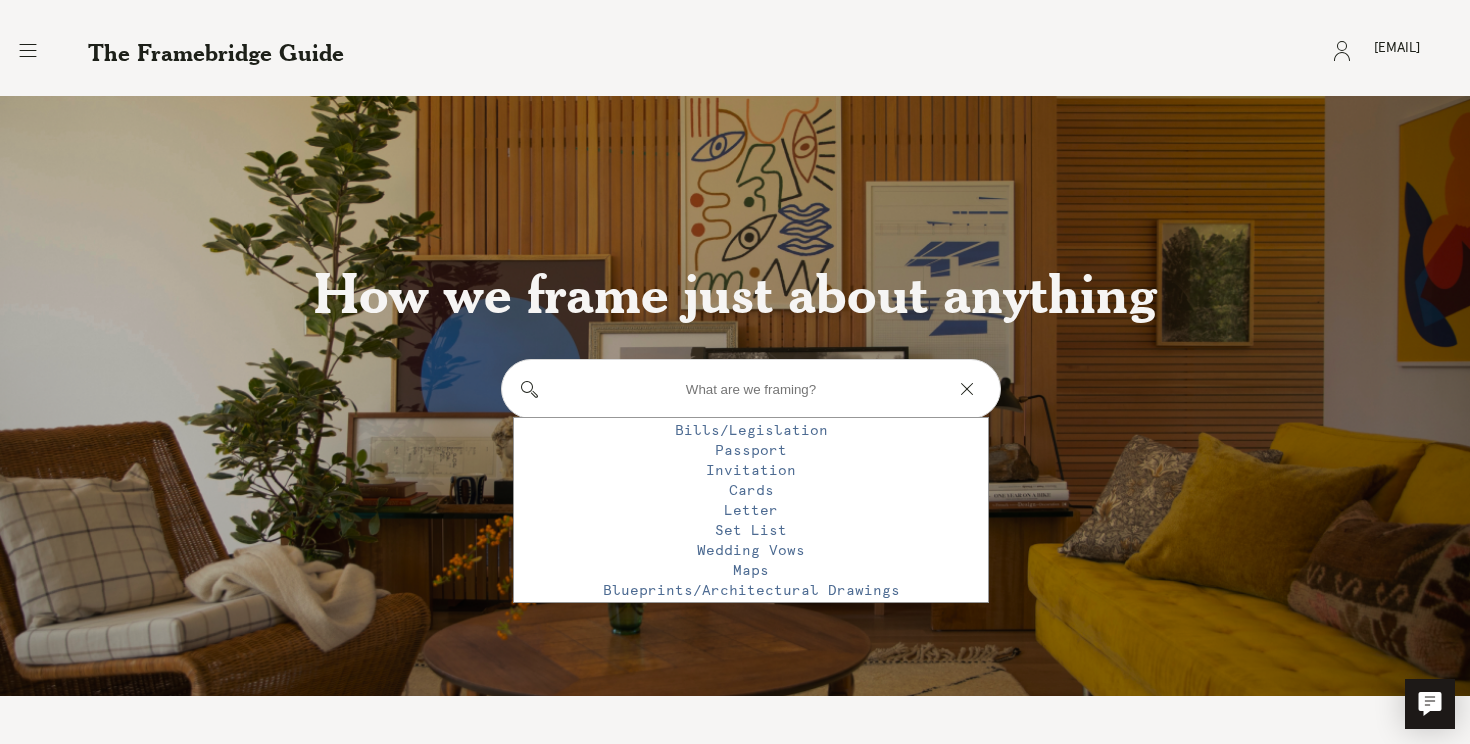 scroll, scrollTop: 582, scrollLeft: 0, axis: vertical 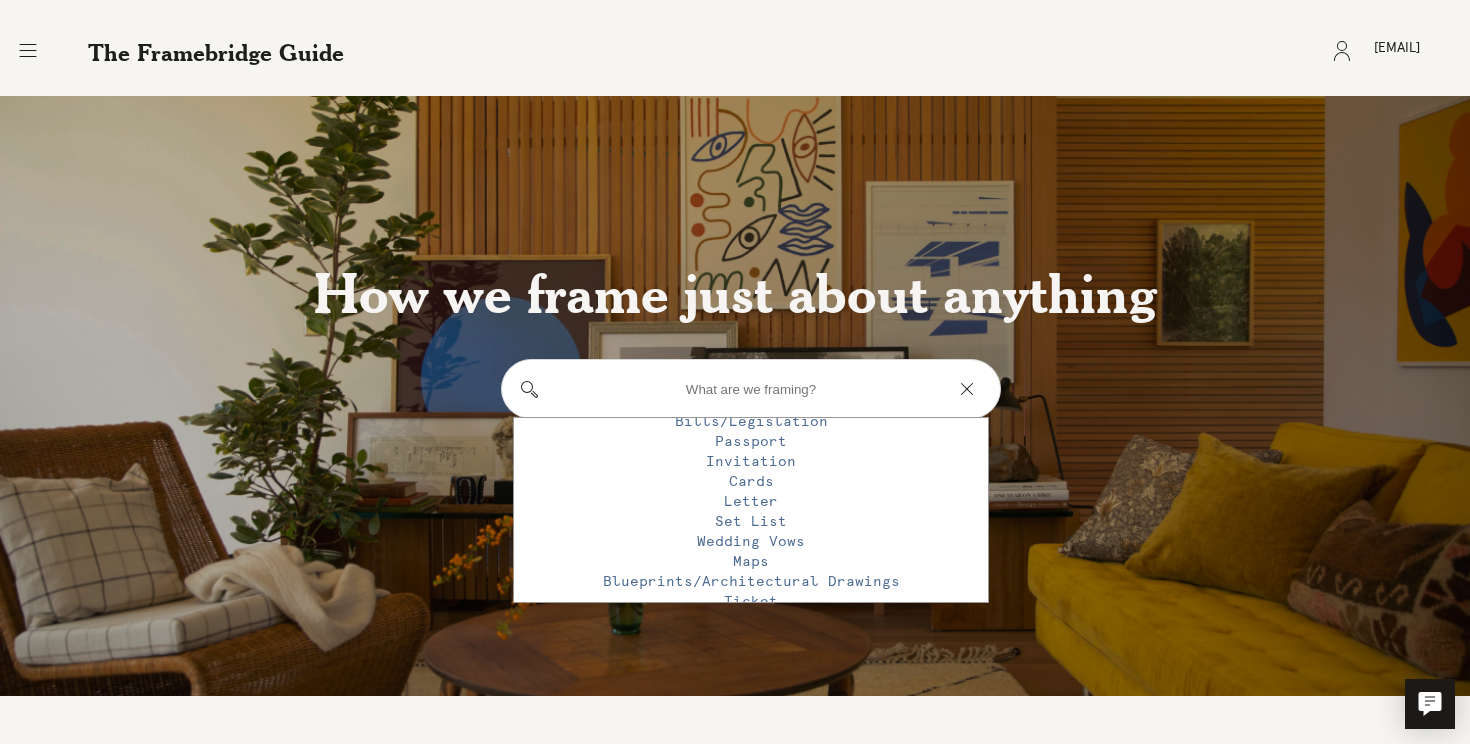click on "Passport" at bounding box center [751, 442] 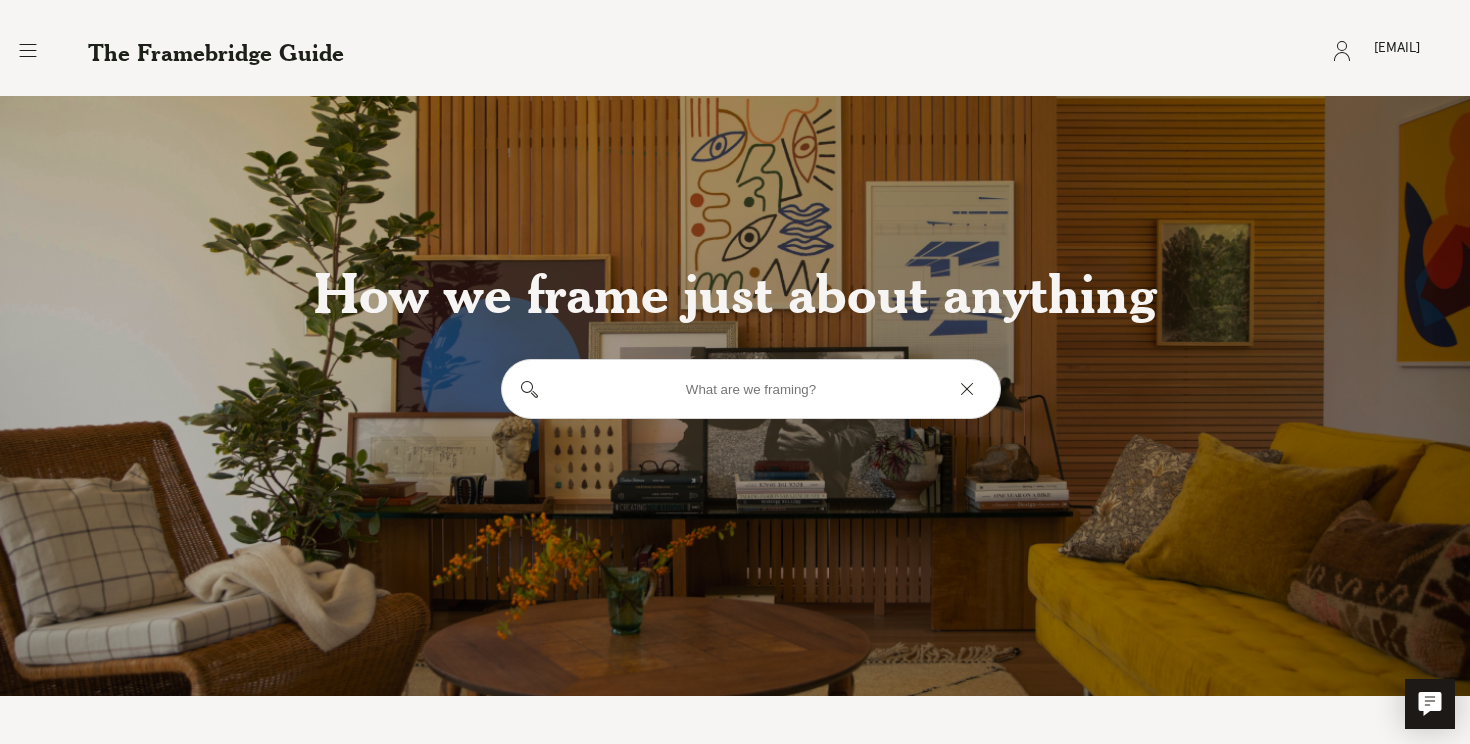 click at bounding box center (751, 389) 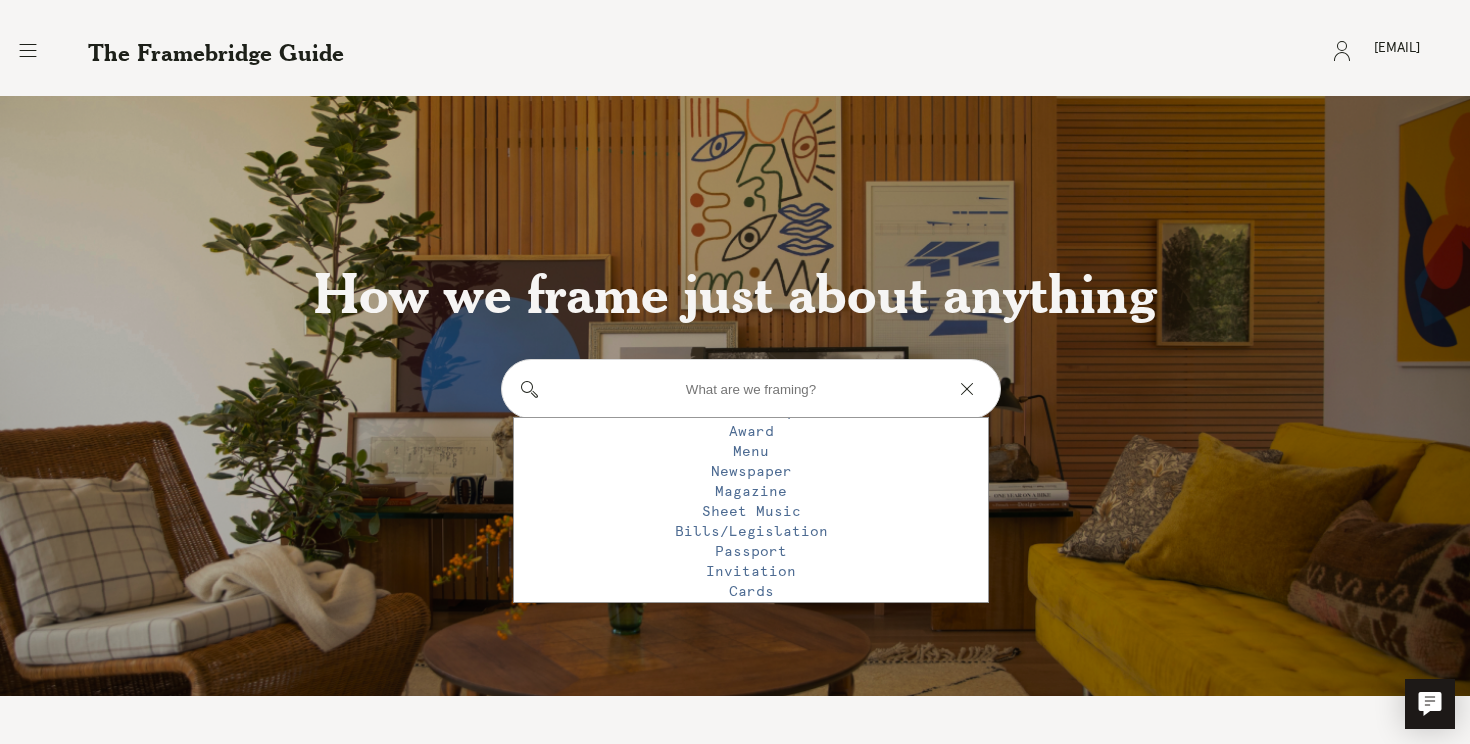 scroll, scrollTop: 0, scrollLeft: 0, axis: both 